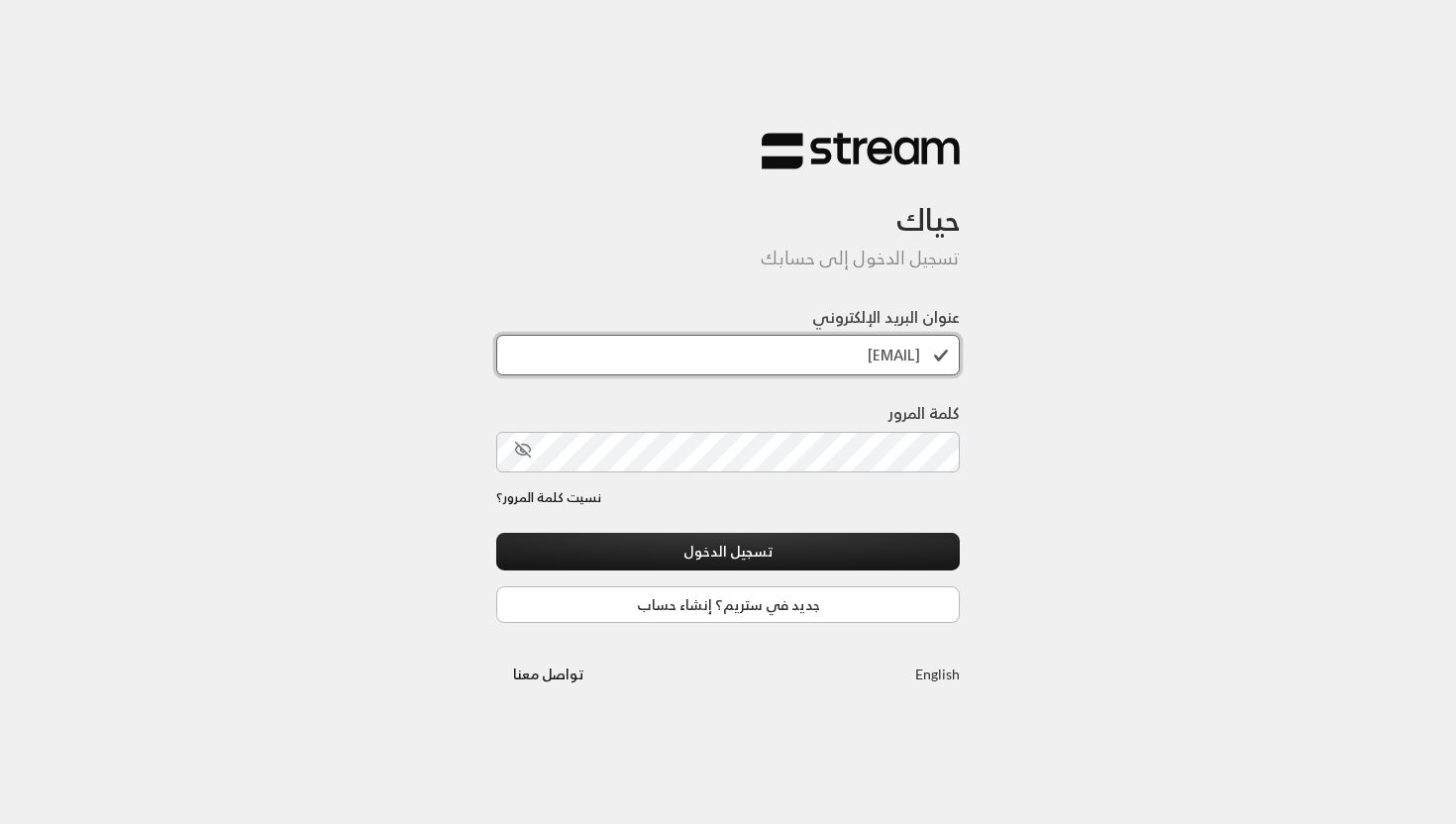scroll, scrollTop: 0, scrollLeft: 0, axis: both 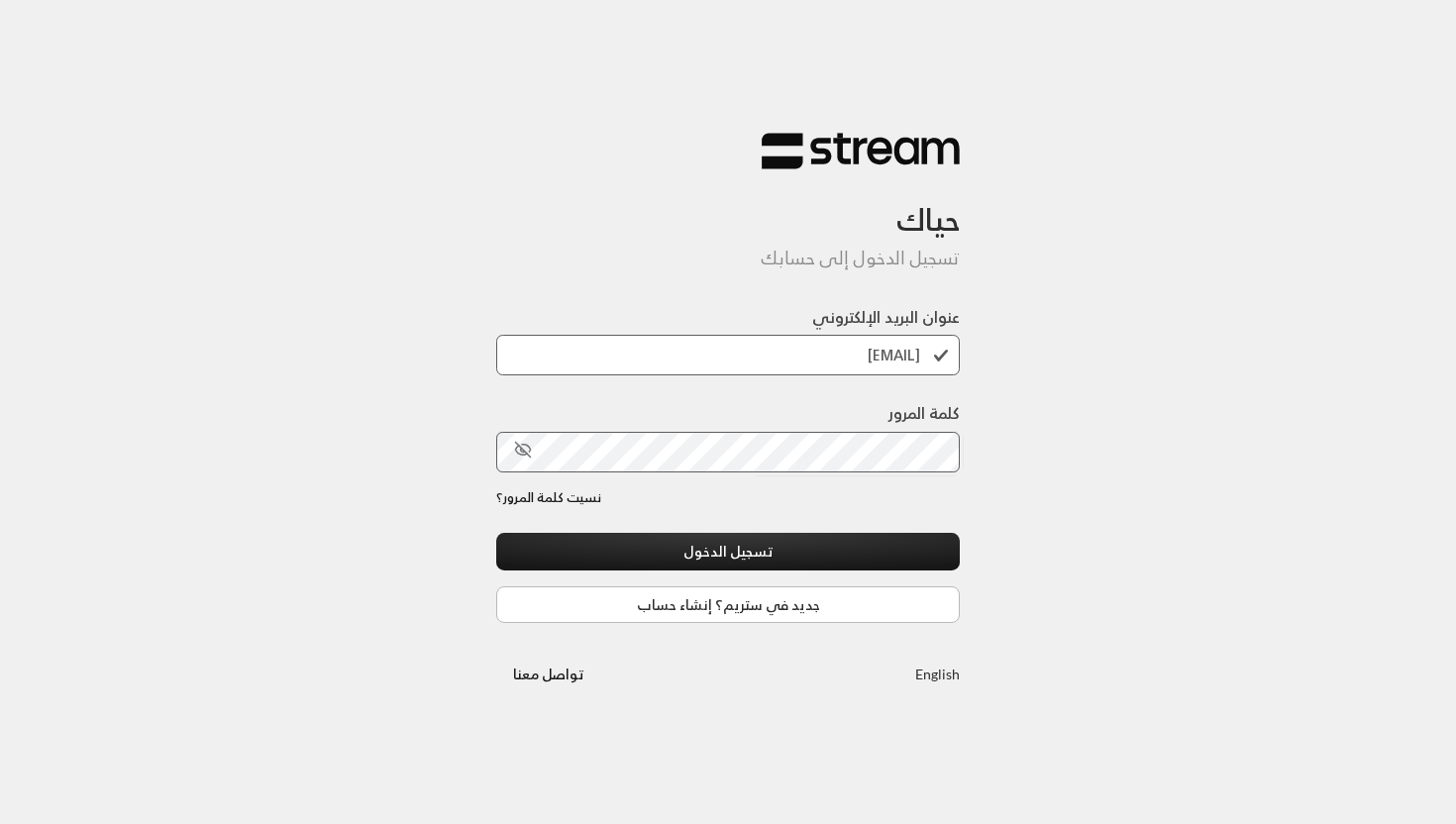 click on "حياك تسجيل الدخول إلى حسابك عنوان البريد الإلكتروني [EMAIL] كلمة المرور نسيت كلمة المرور؟ تسجيل الدخول جديد في ستريم؟ إنشاء حساب English     تواصل معنا" at bounding box center [728, 412] 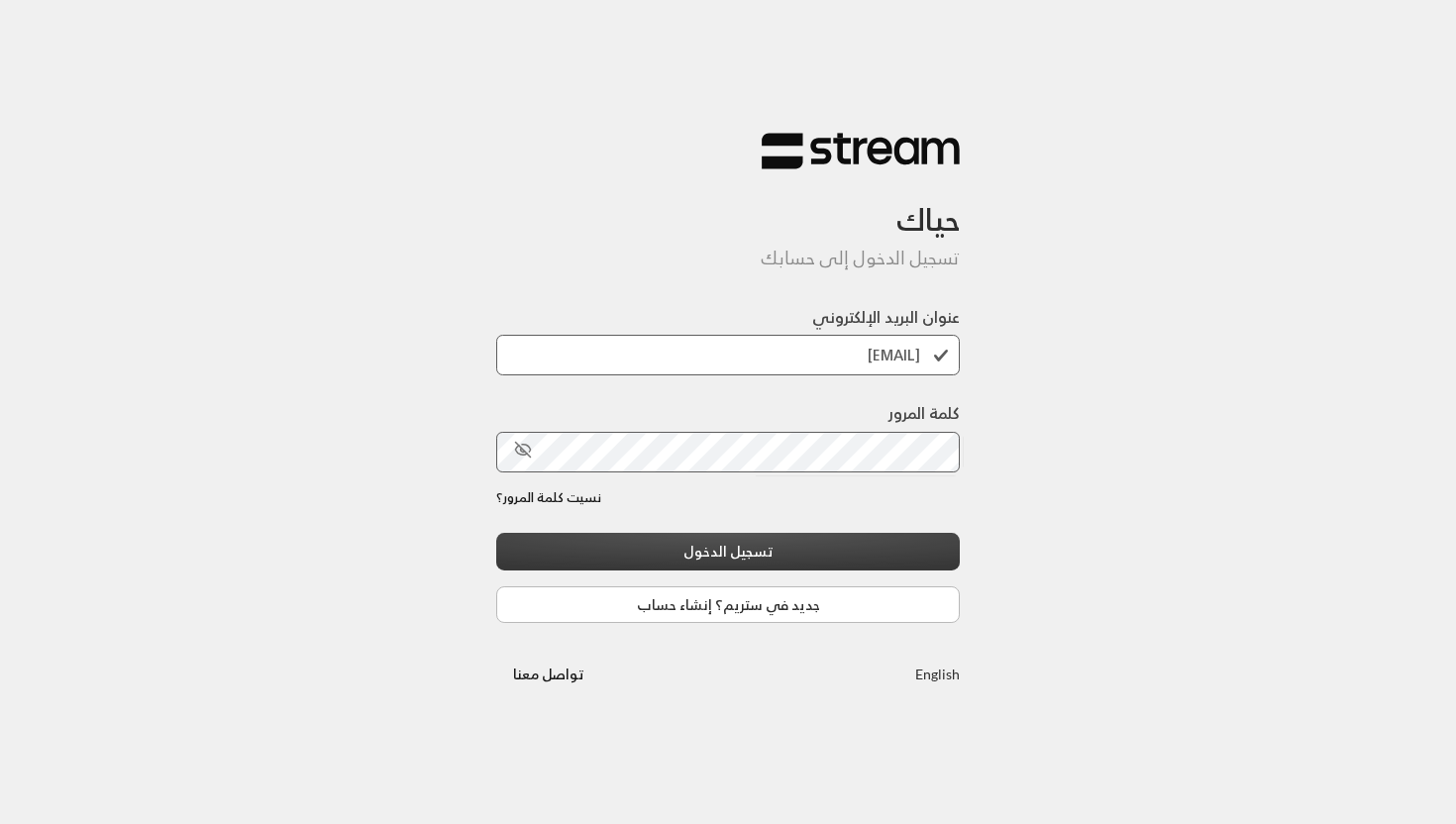 click on "تسجيل الدخول" at bounding box center [728, 551] 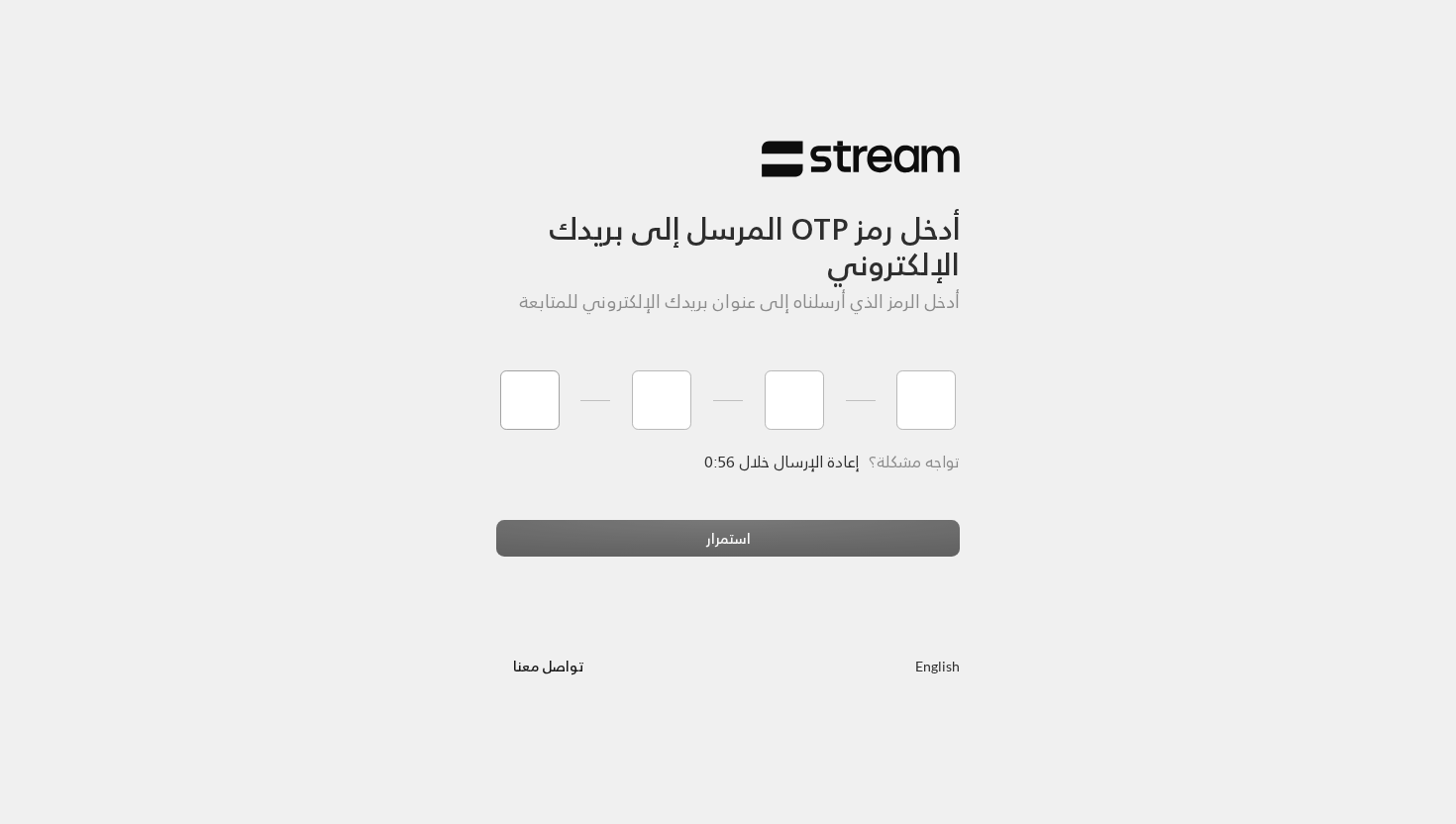 type on "1" 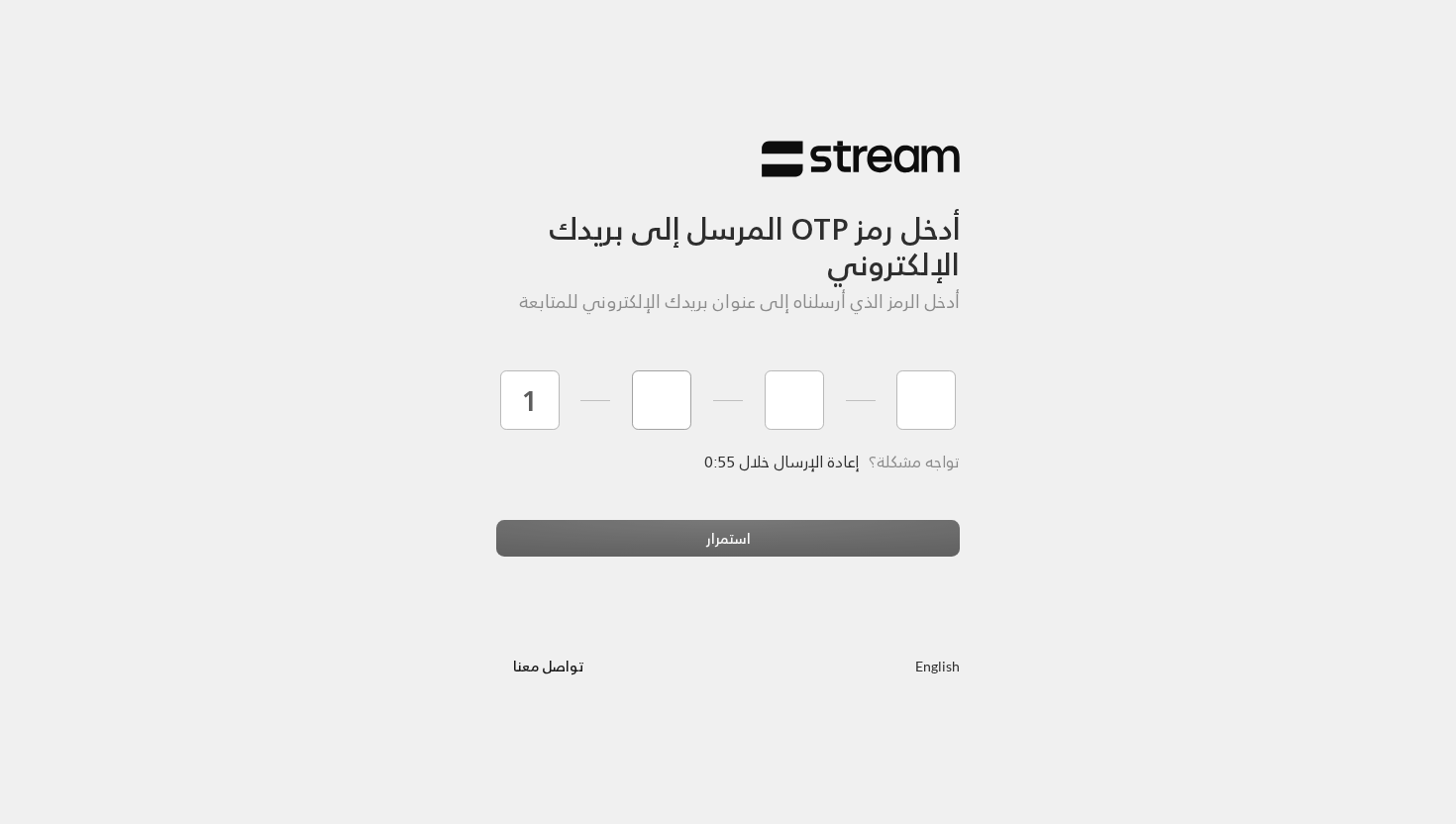 type on "2" 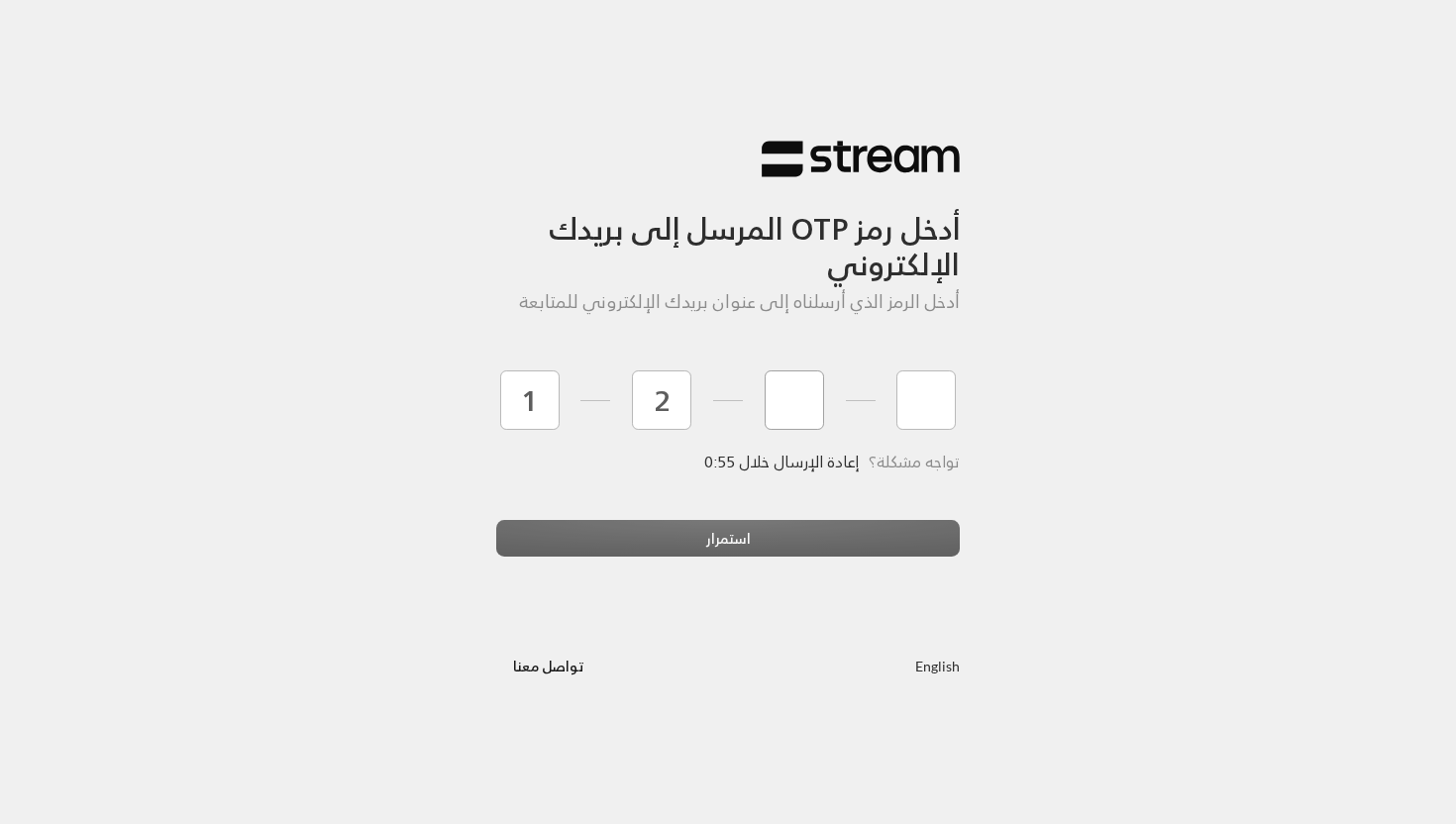 type on "3" 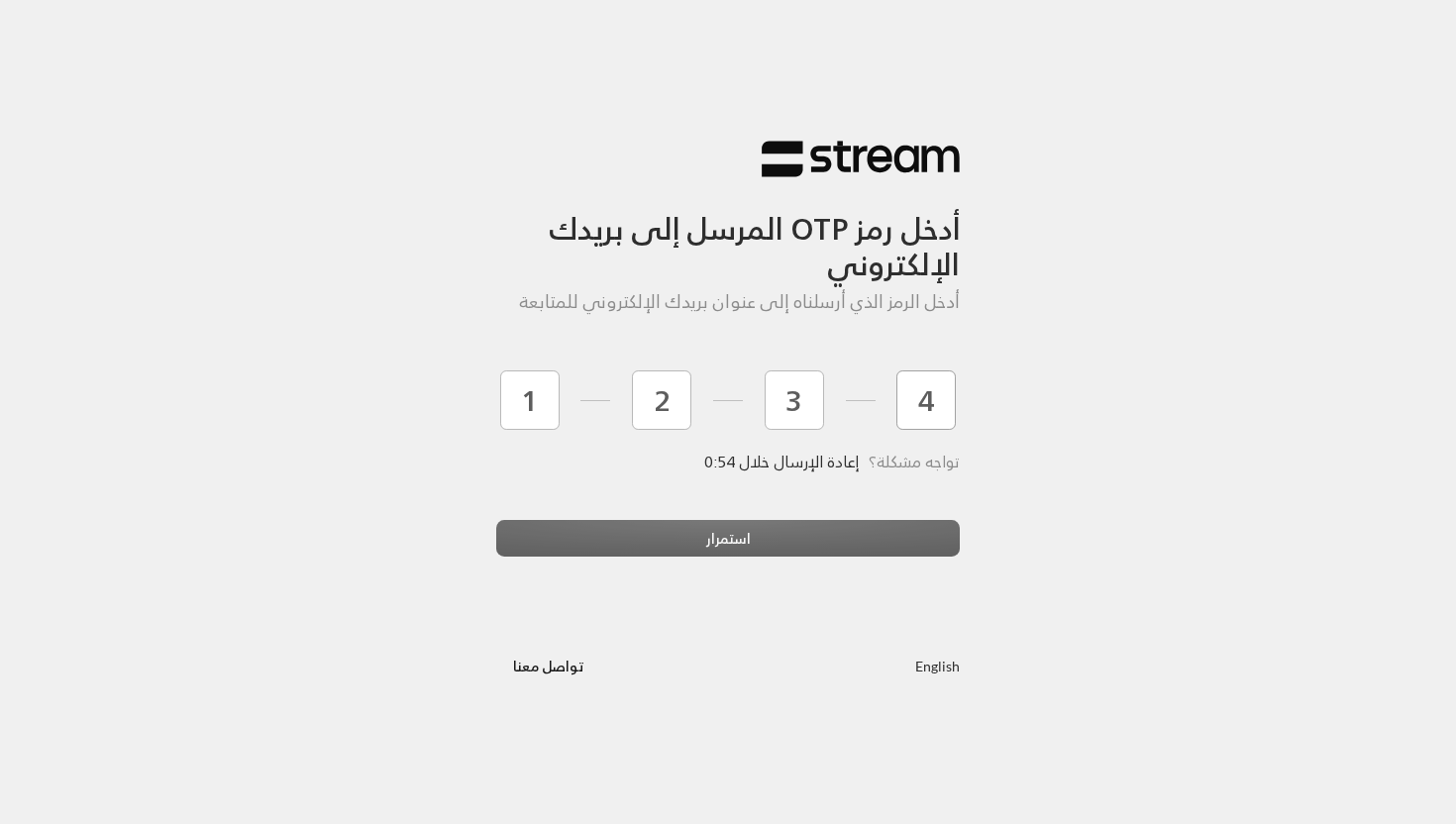 type on "4" 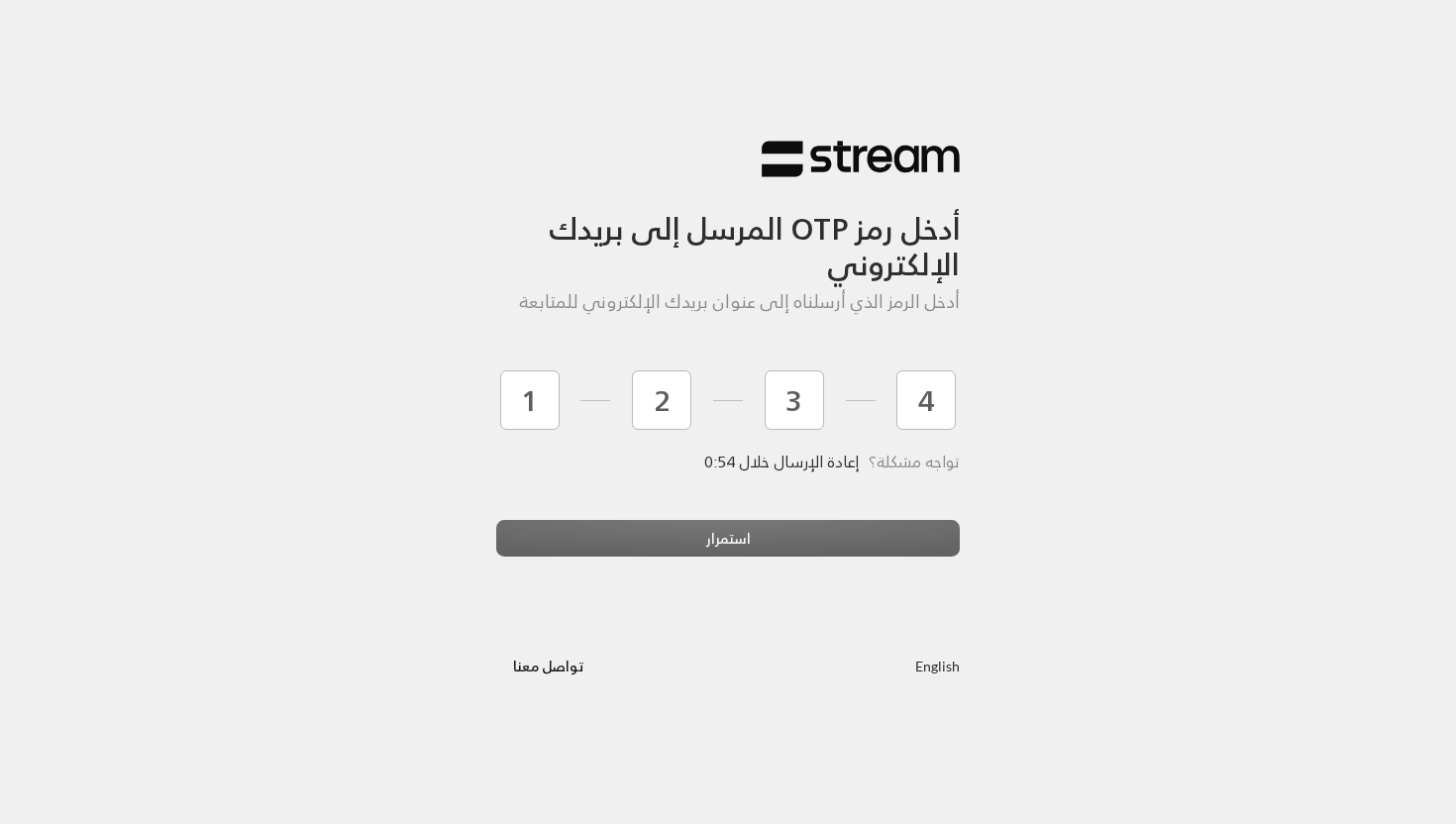 click on "أدخل رمز OTP المرسل إلى بريدك الإلكتروني أدخل الرمز الذي أرسلناه إلى عنوان بريدك الإلكتروني للمتابعة [NUMBER] [NUMBER] [NUMBER] [NUMBER] تواجه مشكلة؟ إعادة الإرسال خلال   0:54 استمرار English     تواصل معنا" at bounding box center (728, 412) 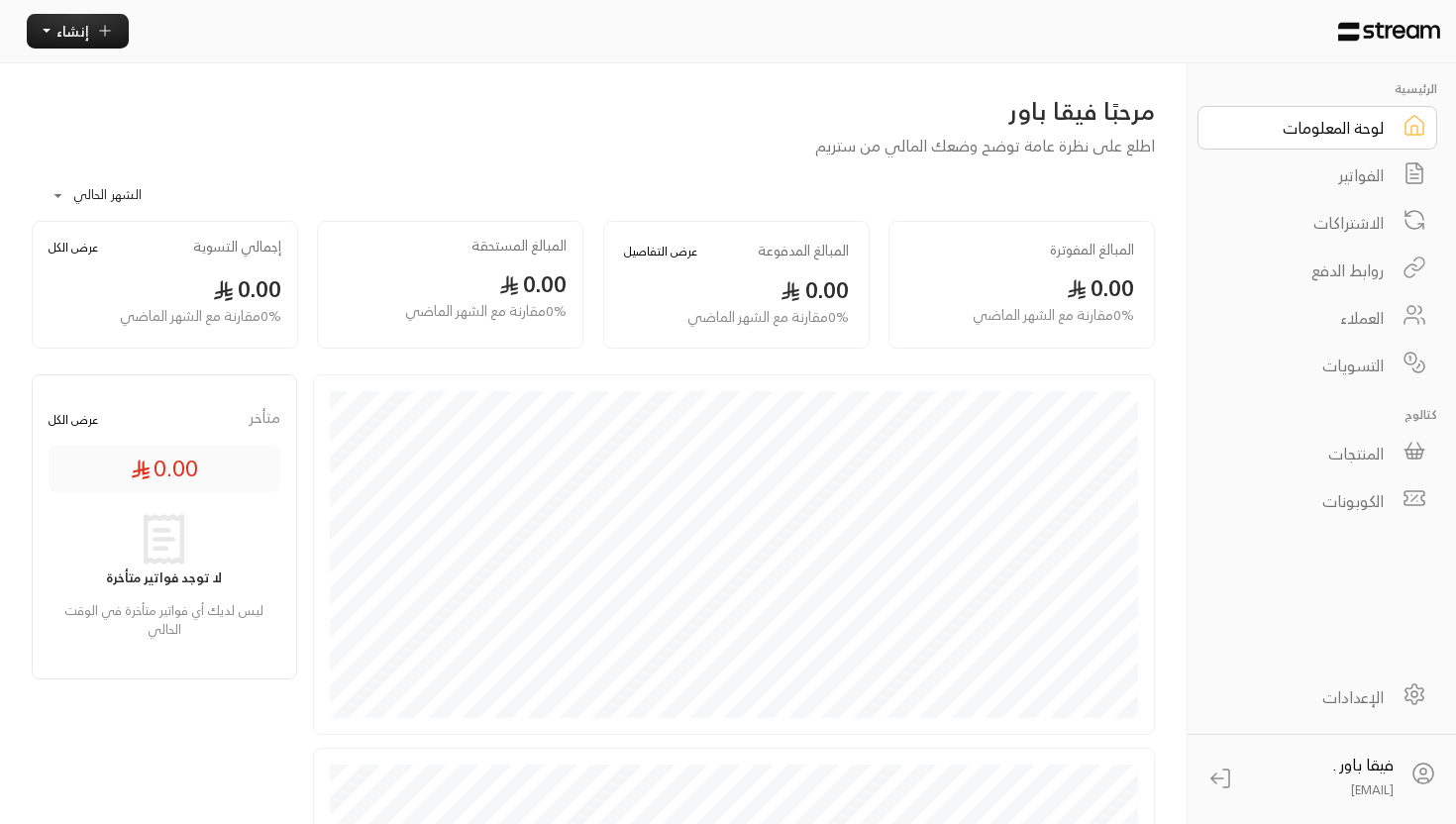 click on "الإعدادات" at bounding box center (1303, 697) 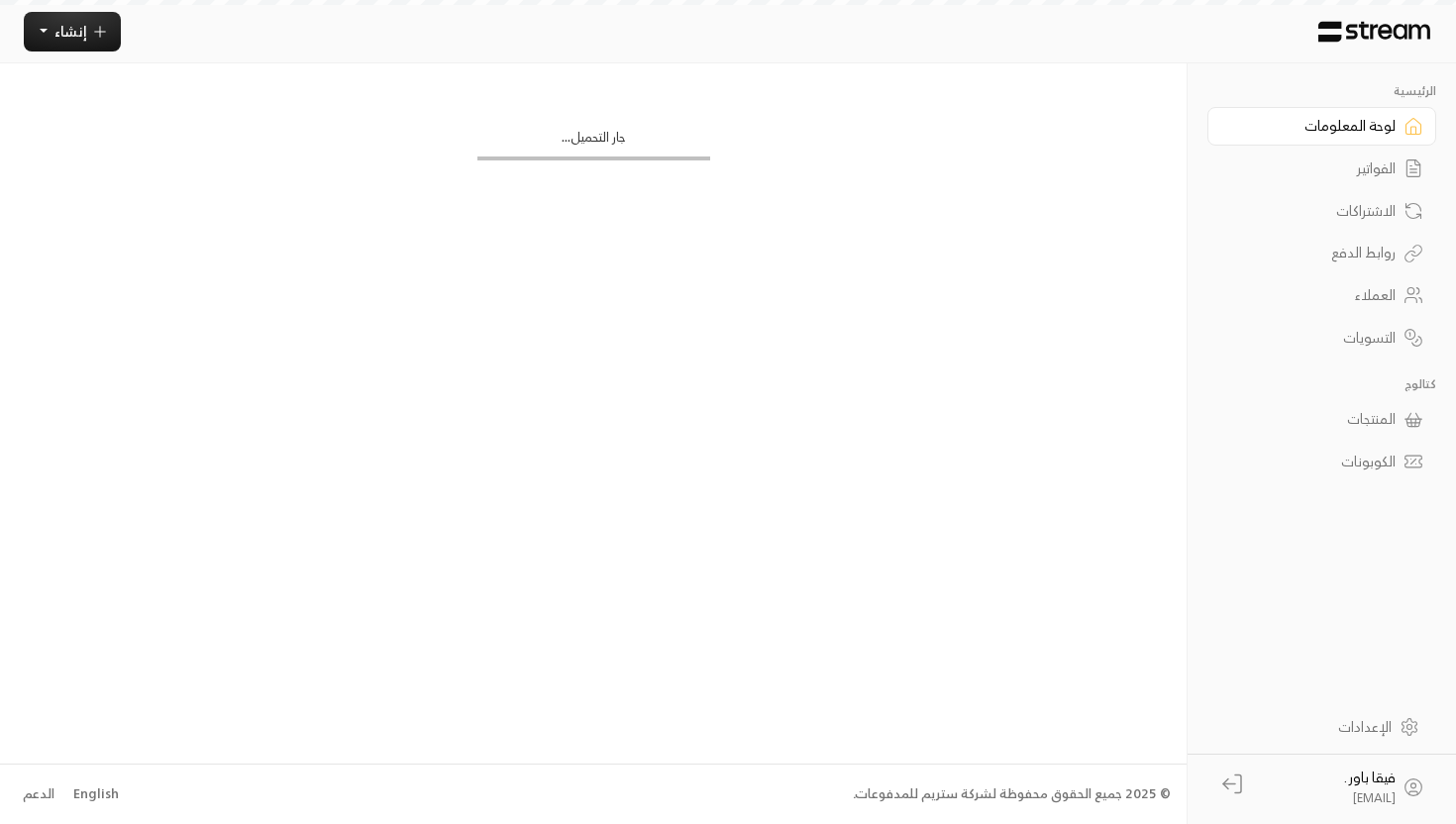 scroll, scrollTop: 0, scrollLeft: 0, axis: both 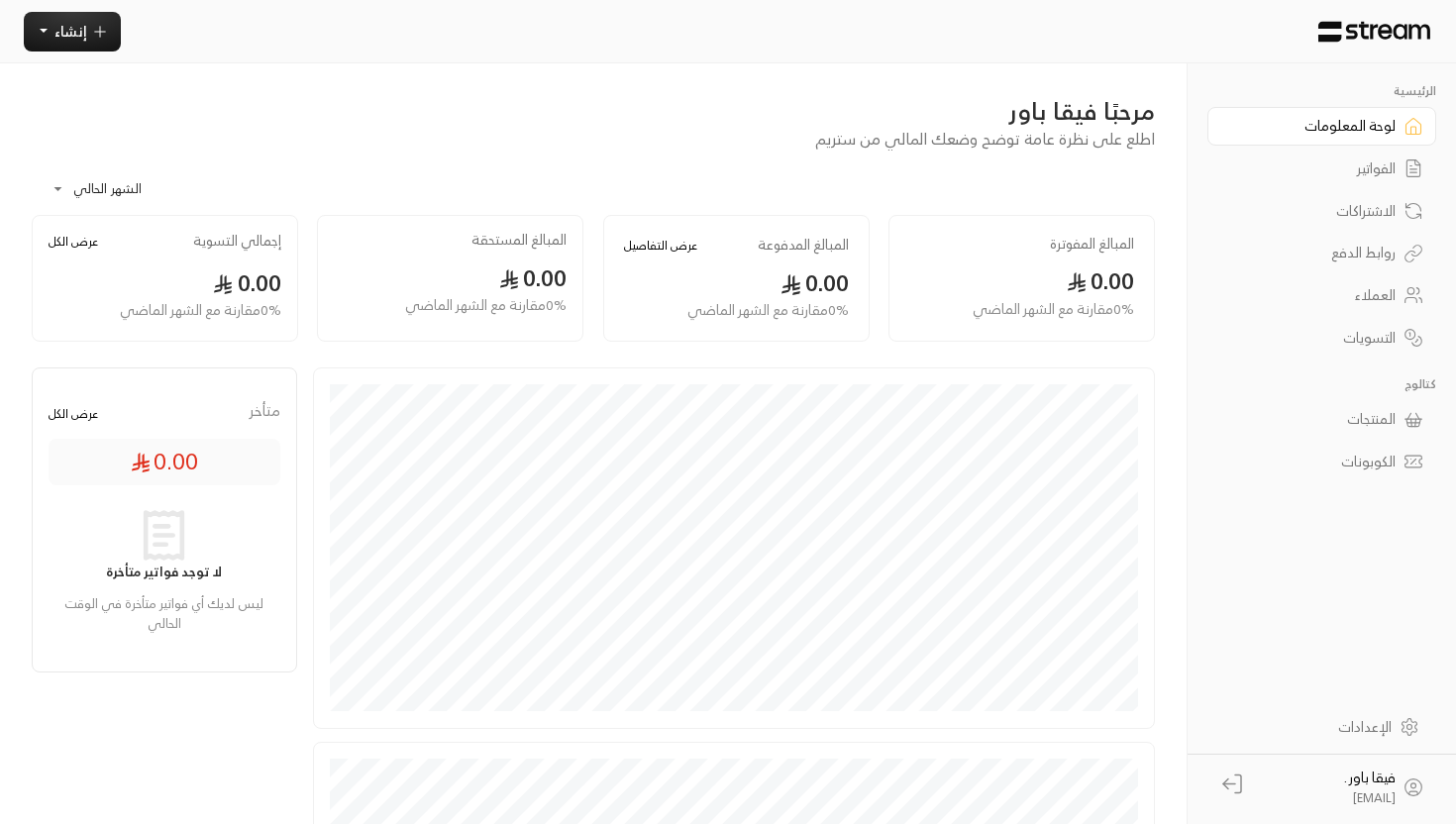 click on "روابط الدفع" at bounding box center (1311, 253) 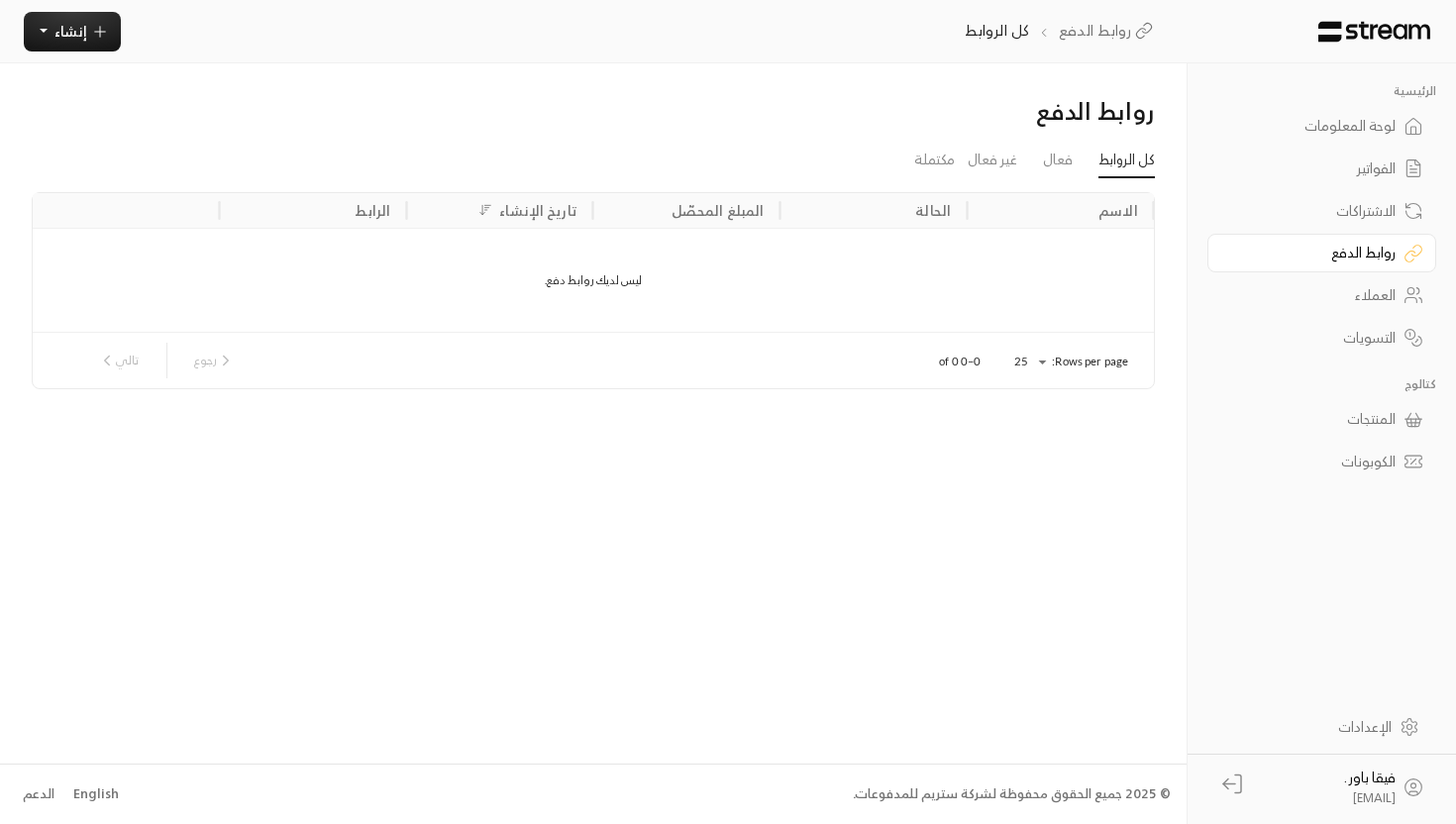 click on "فعال" at bounding box center (1058, 160) 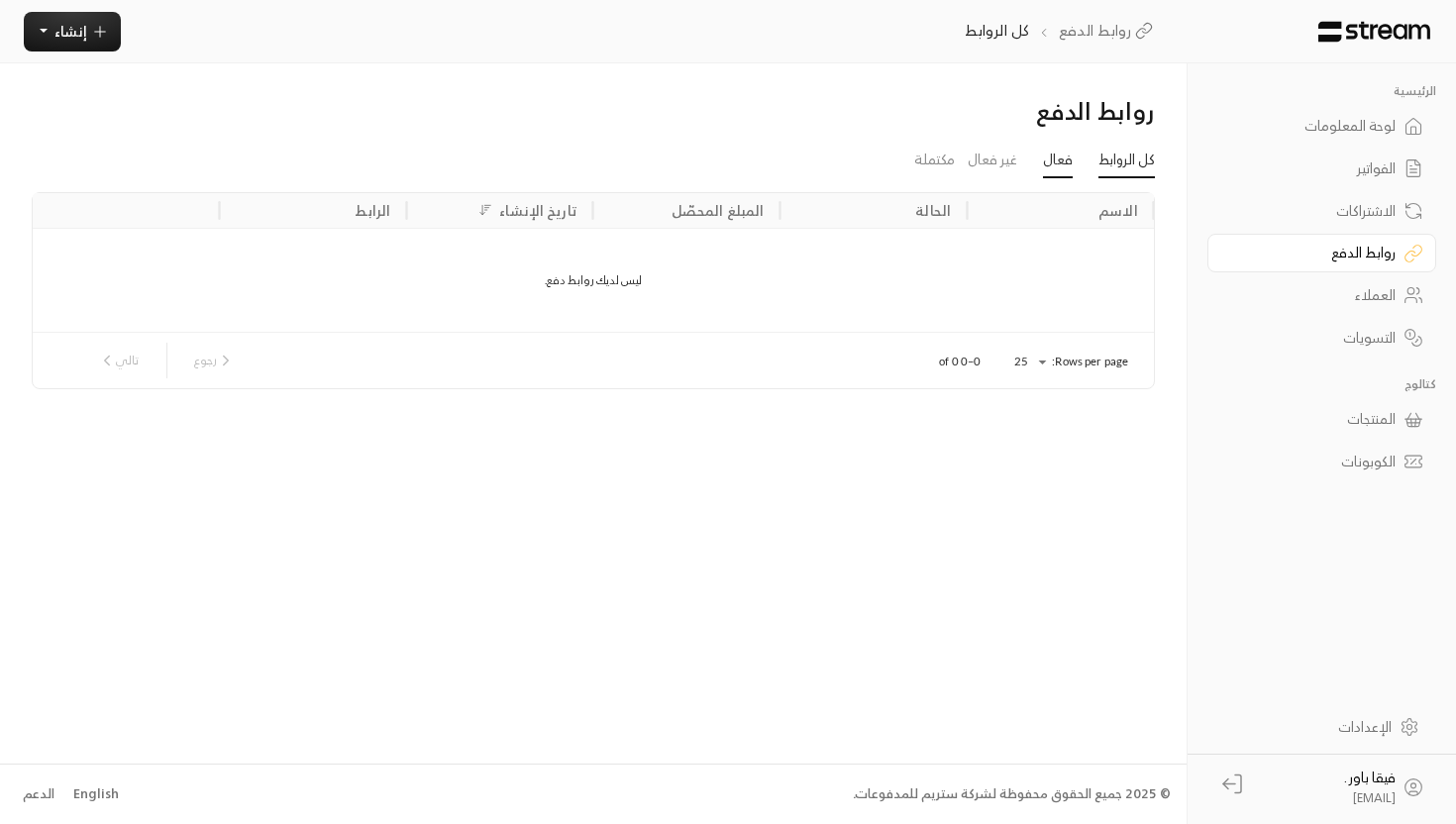 click on "فعال" at bounding box center (1058, 160) 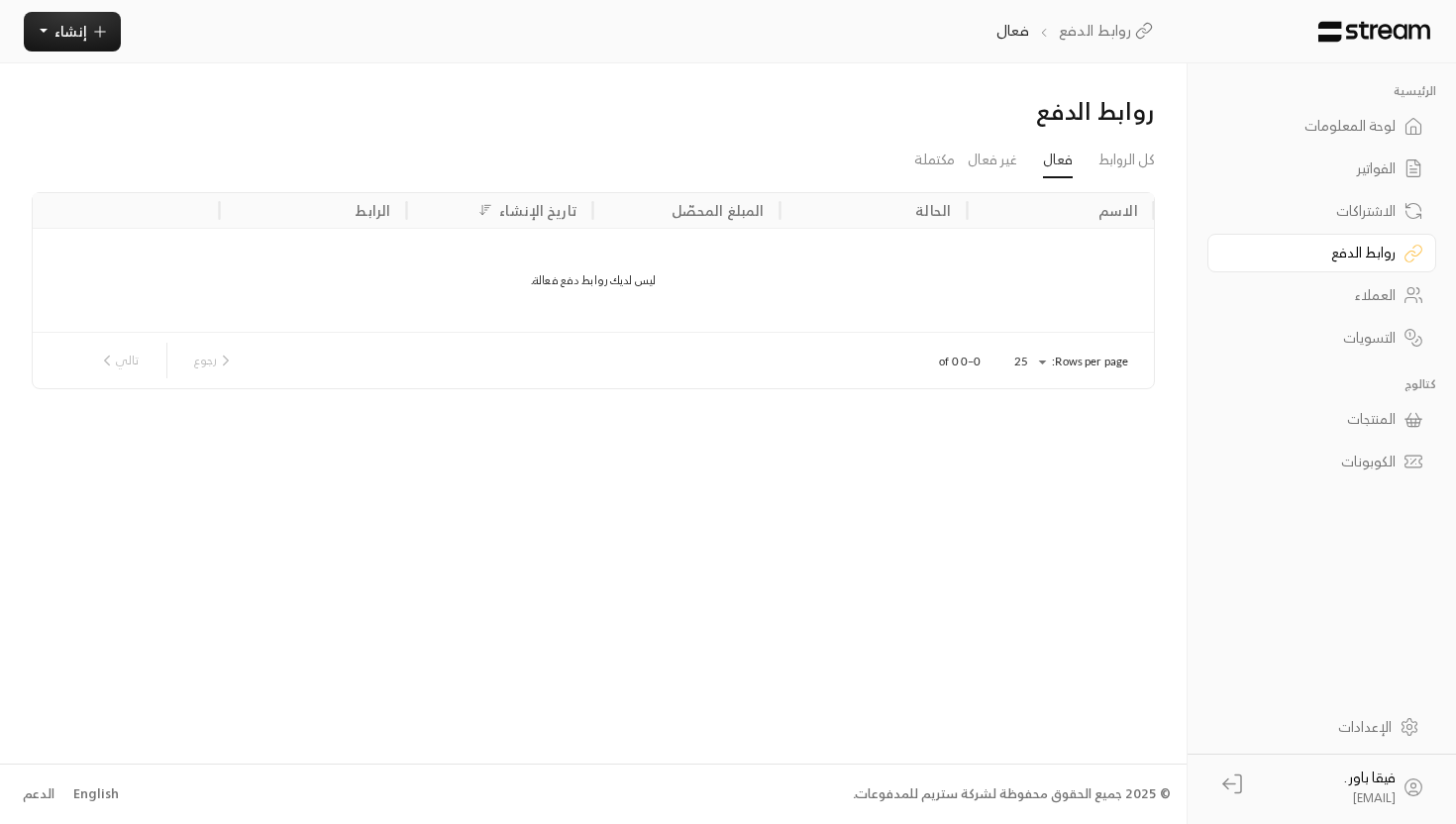 click on "الاشتراكات" at bounding box center (1321, 210) 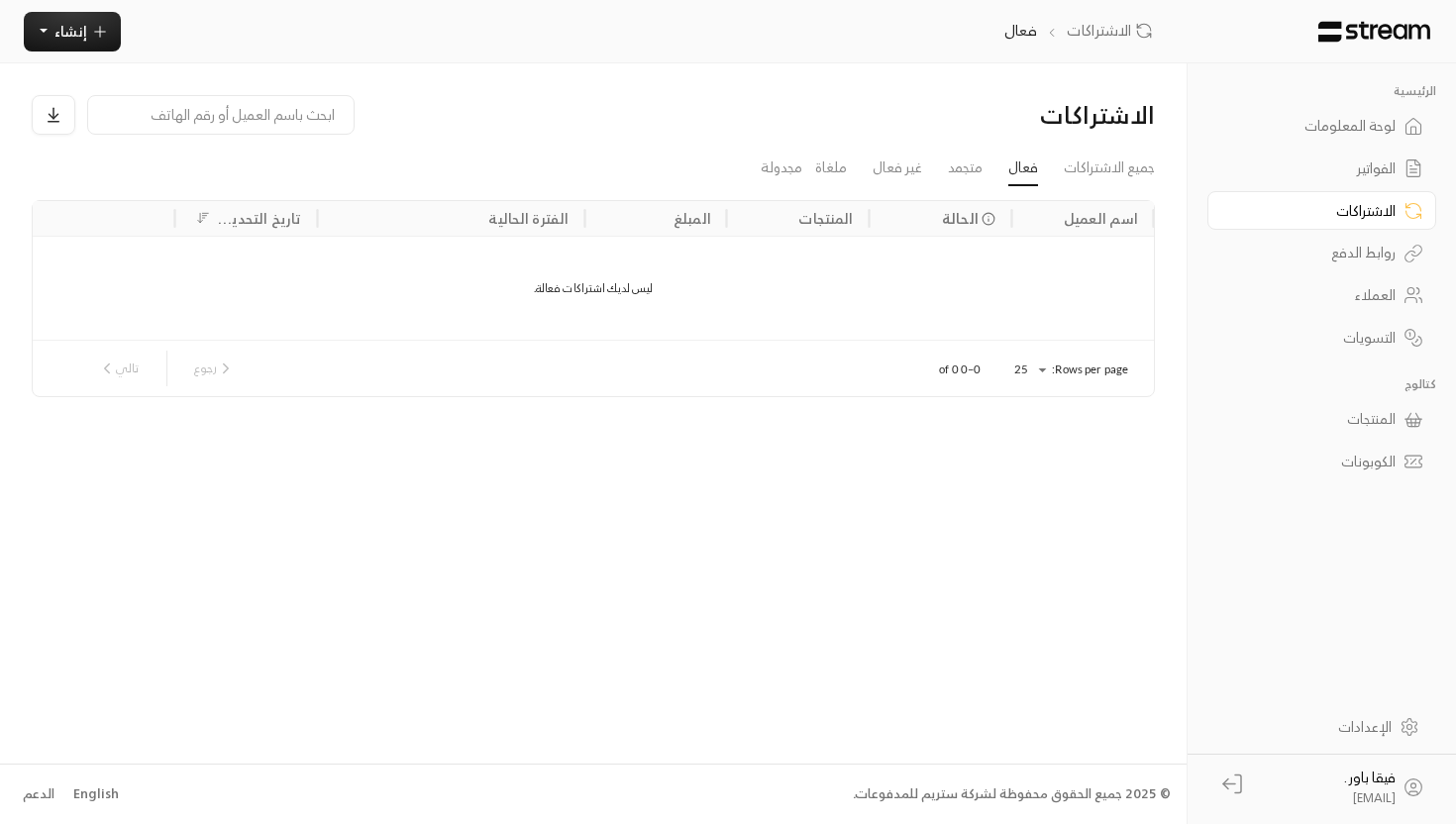 click on "لوحة المعلومات" at bounding box center (1311, 126) 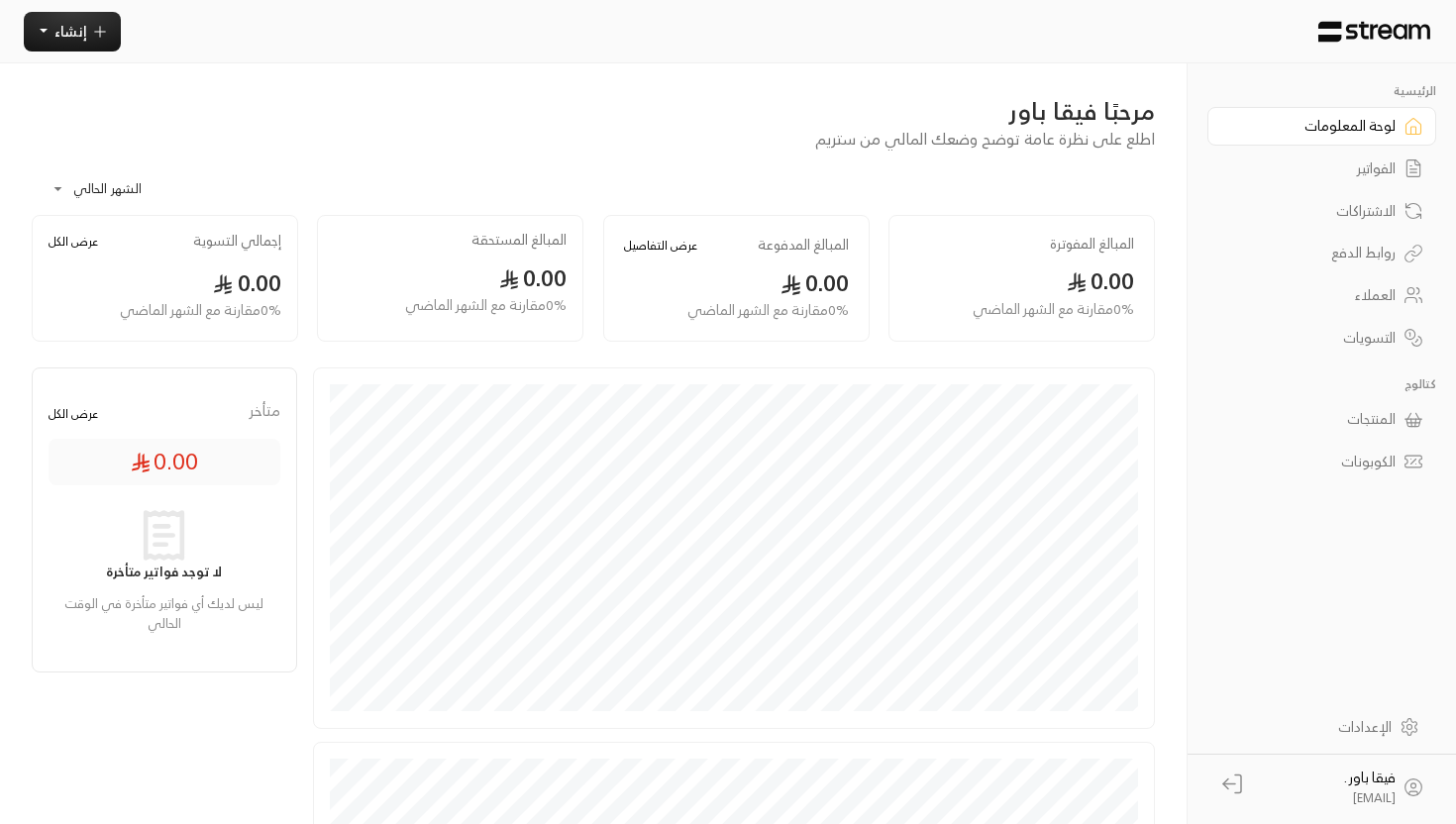 click on "الفواتير" at bounding box center [1321, 168] 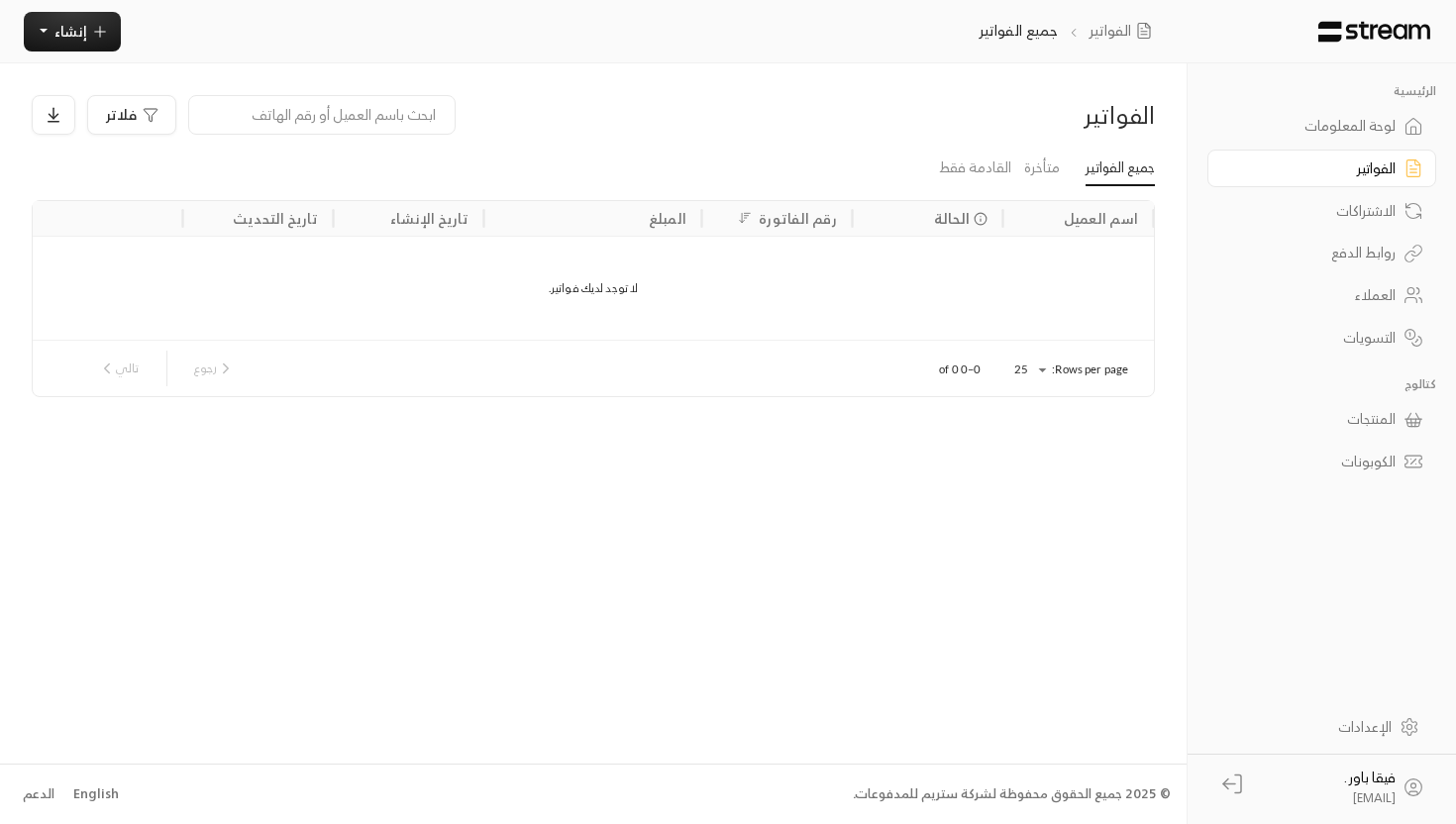 click on "المنتجات" at bounding box center [1311, 419] 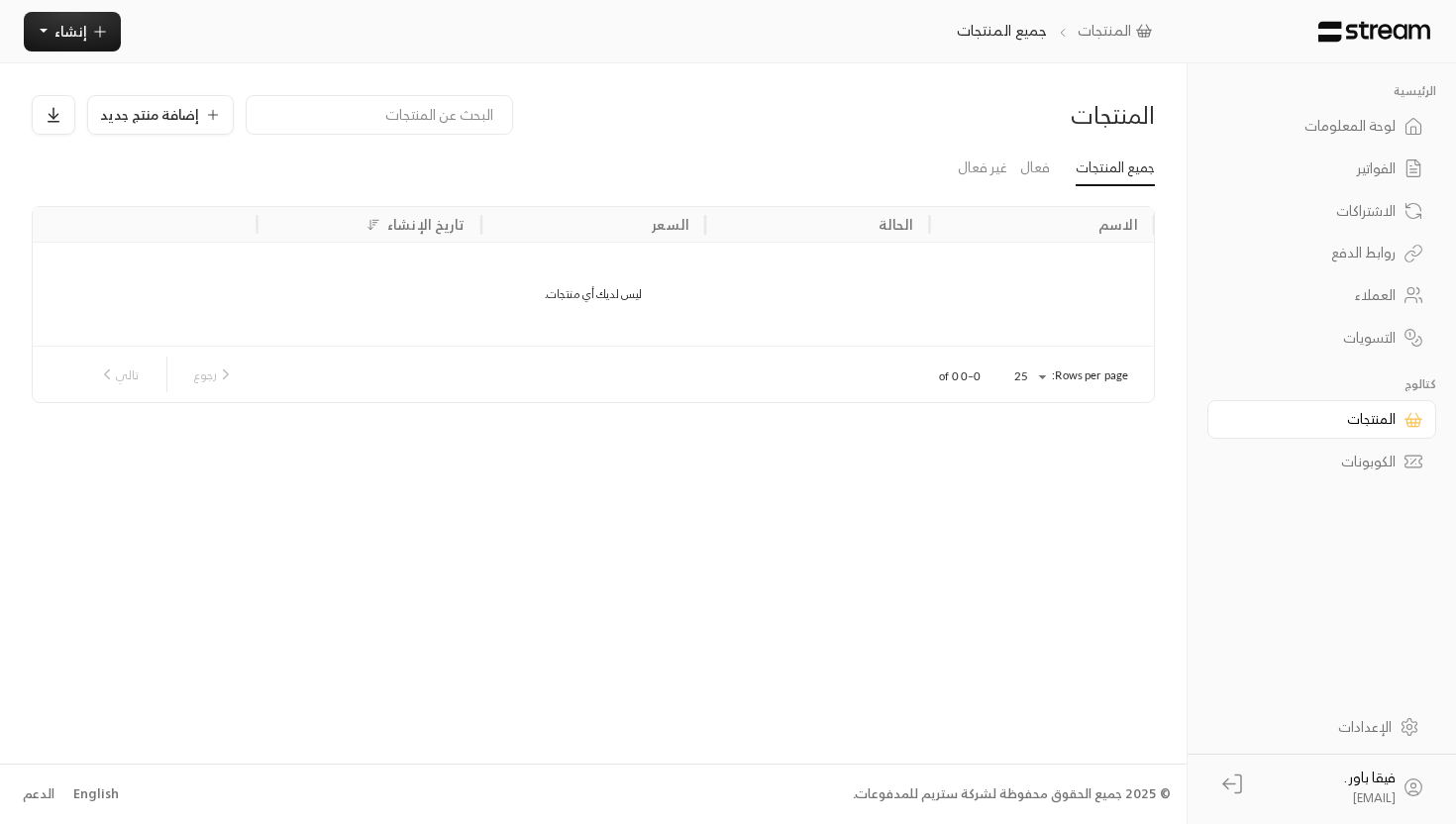 click on "الإعدادات" at bounding box center [1311, 727] 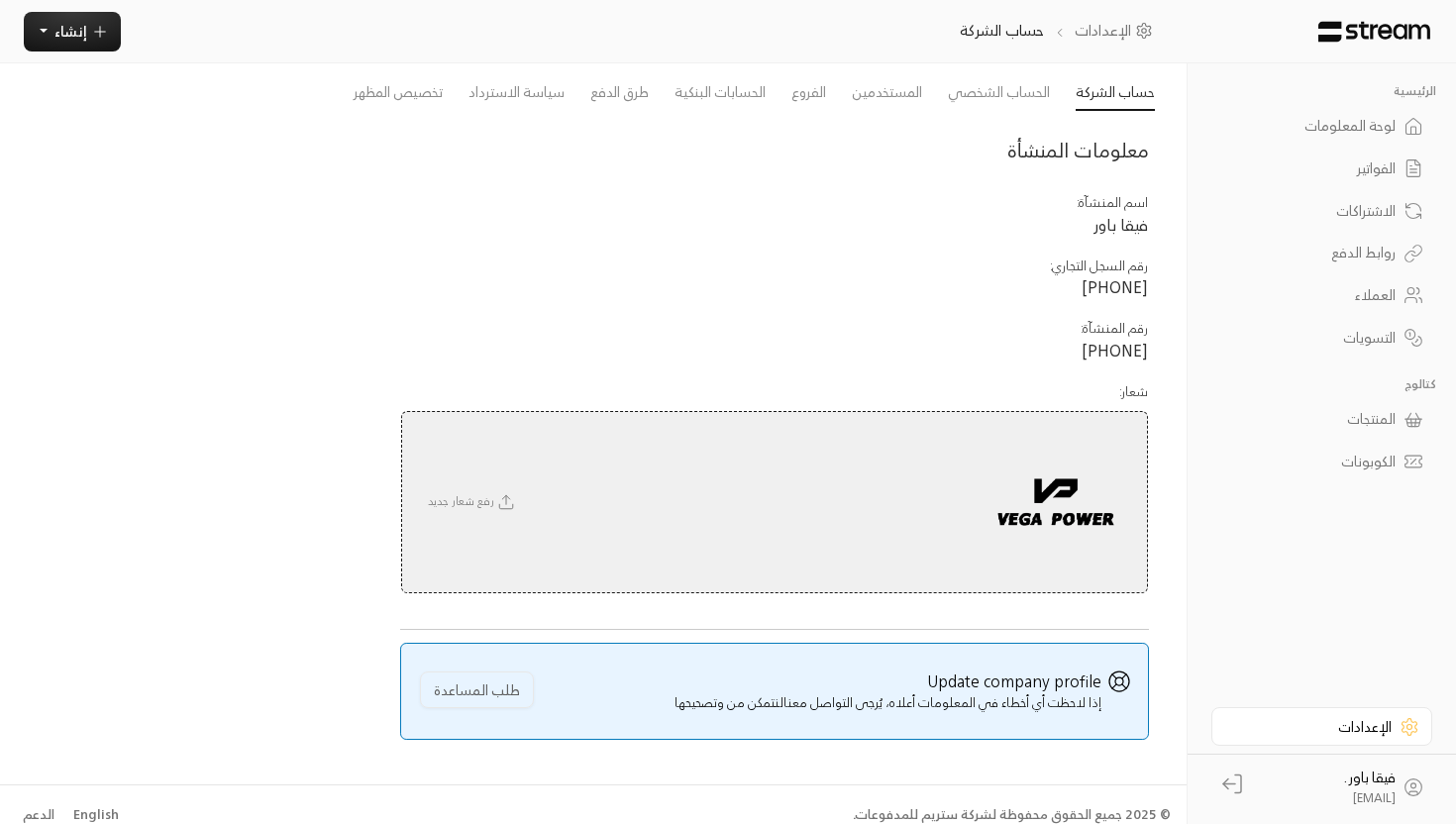 scroll, scrollTop: 0, scrollLeft: 0, axis: both 